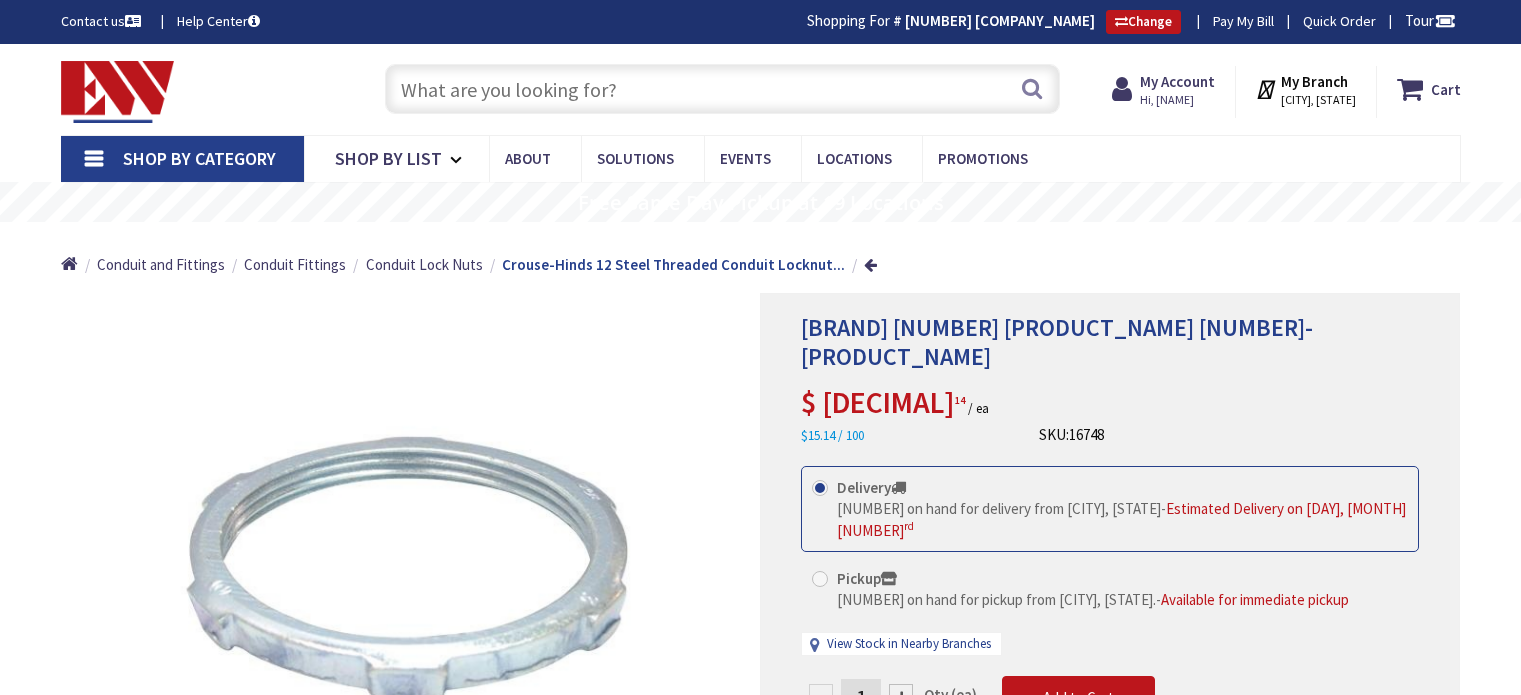 scroll, scrollTop: 0, scrollLeft: 0, axis: both 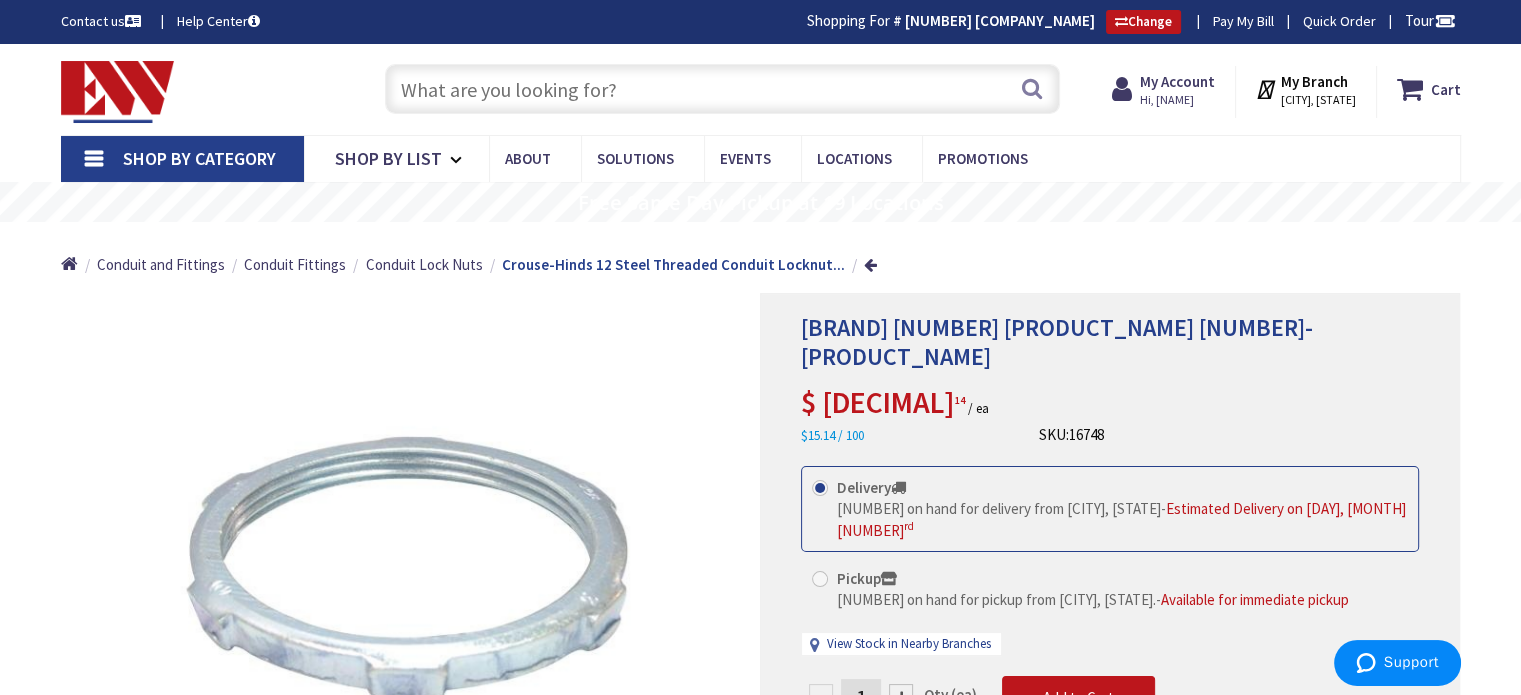 click at bounding box center (722, 89) 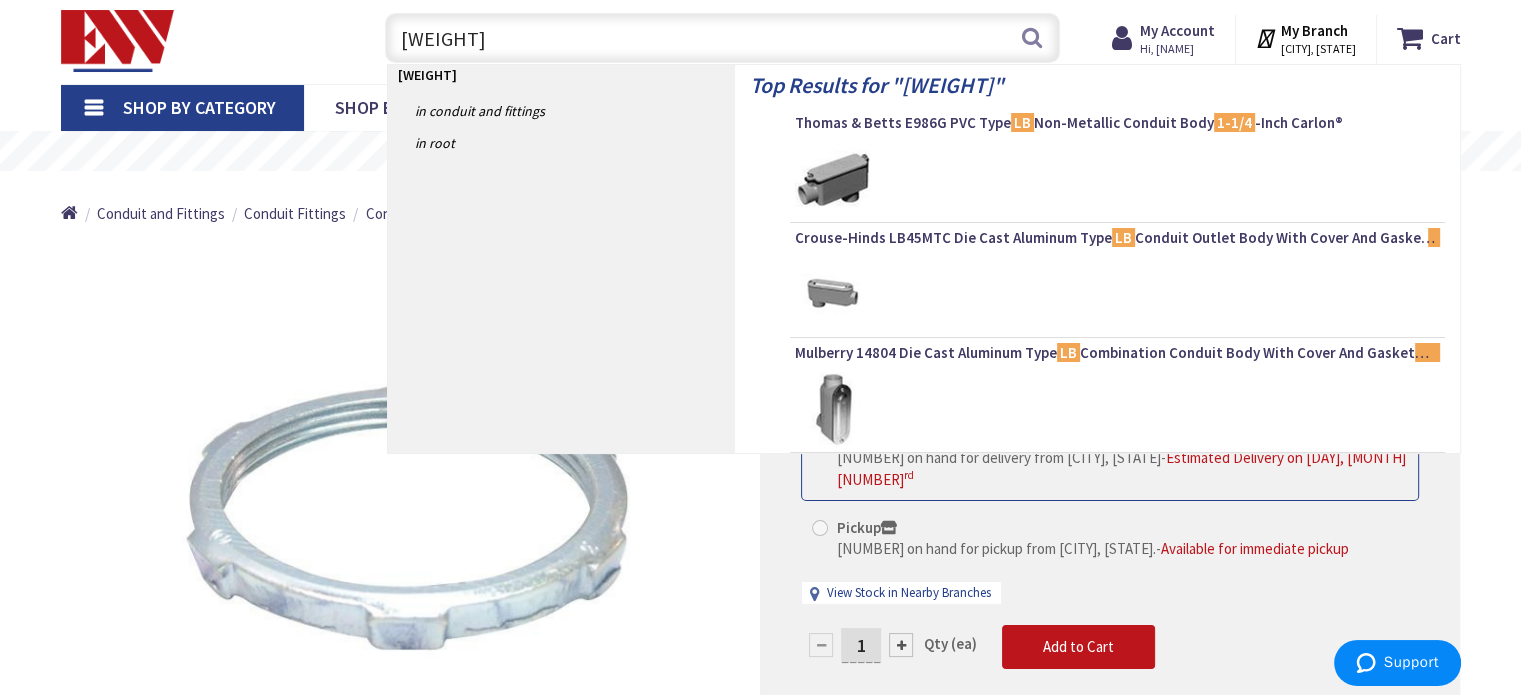 scroll, scrollTop: 100, scrollLeft: 0, axis: vertical 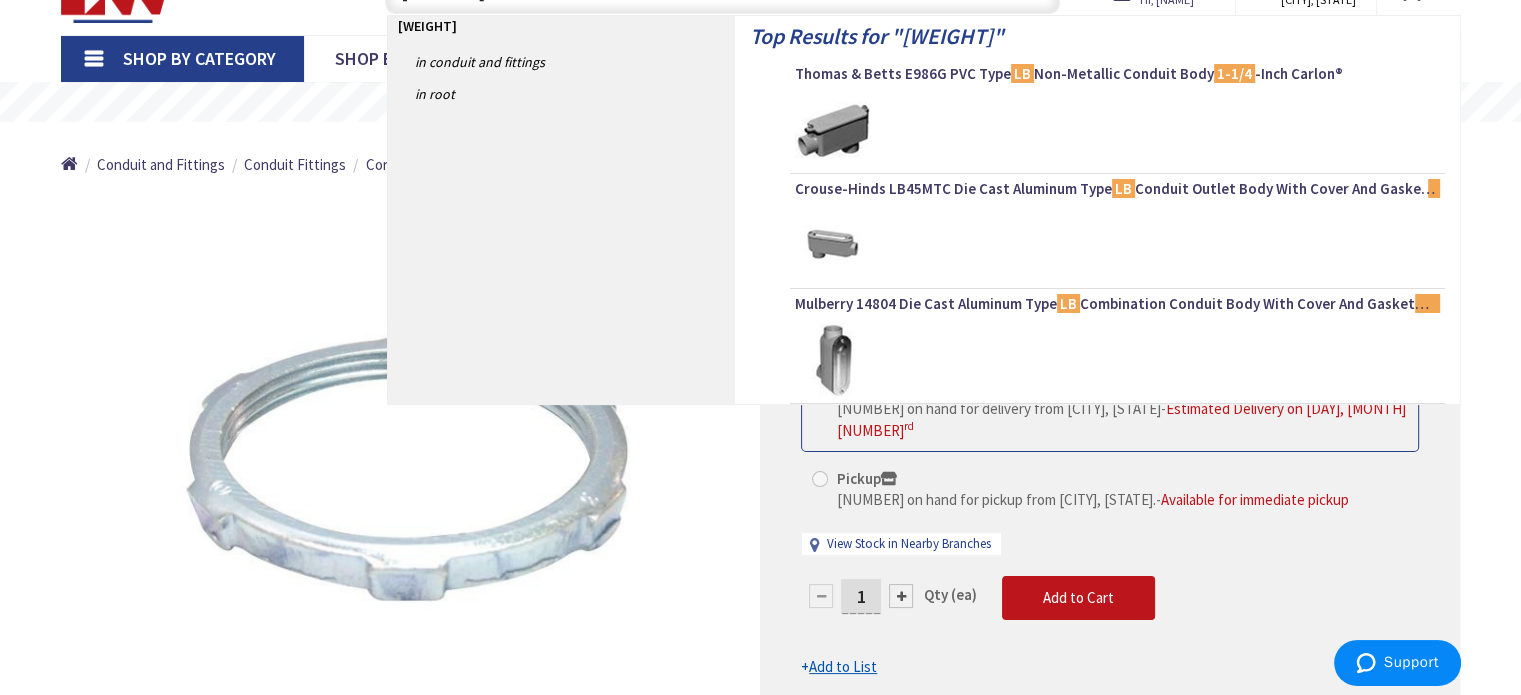 type on "1-1/4 lb" 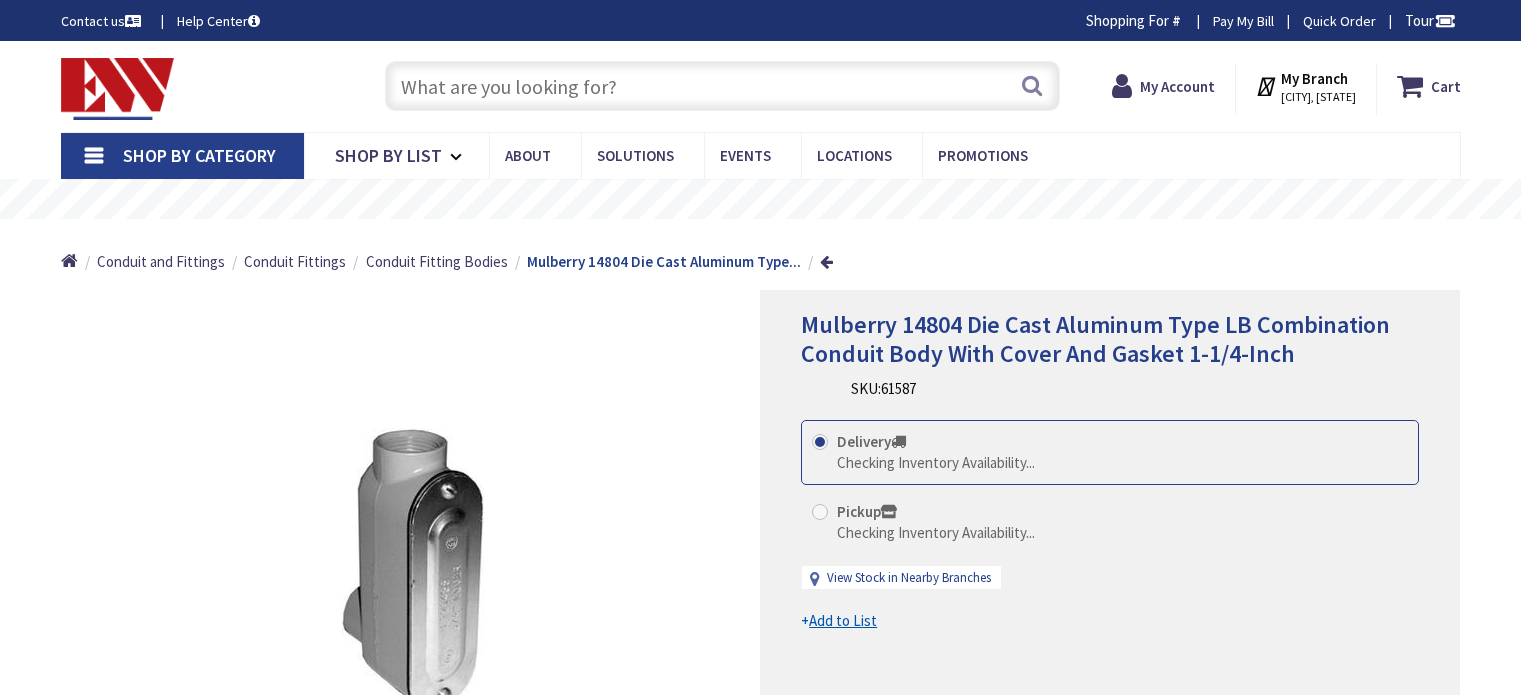 scroll, scrollTop: 0, scrollLeft: 0, axis: both 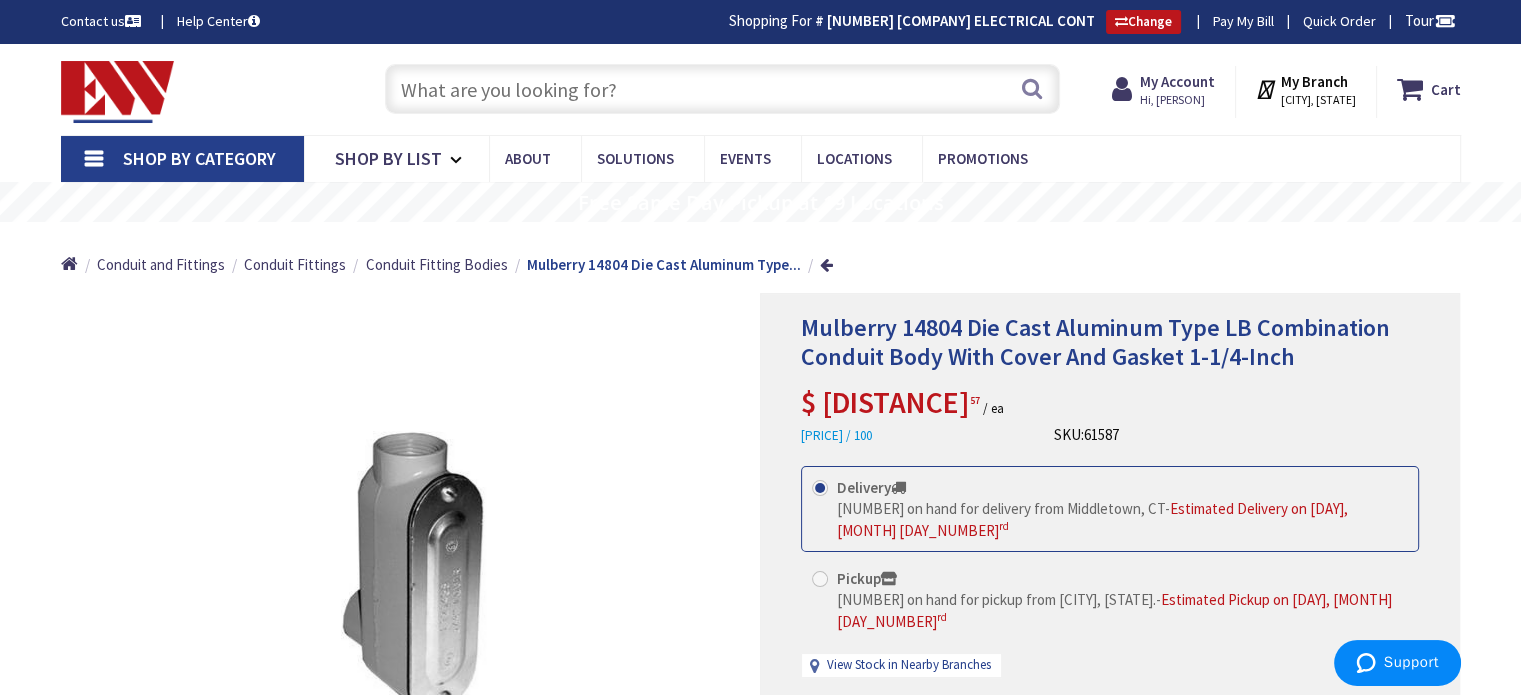 click at bounding box center (722, 89) 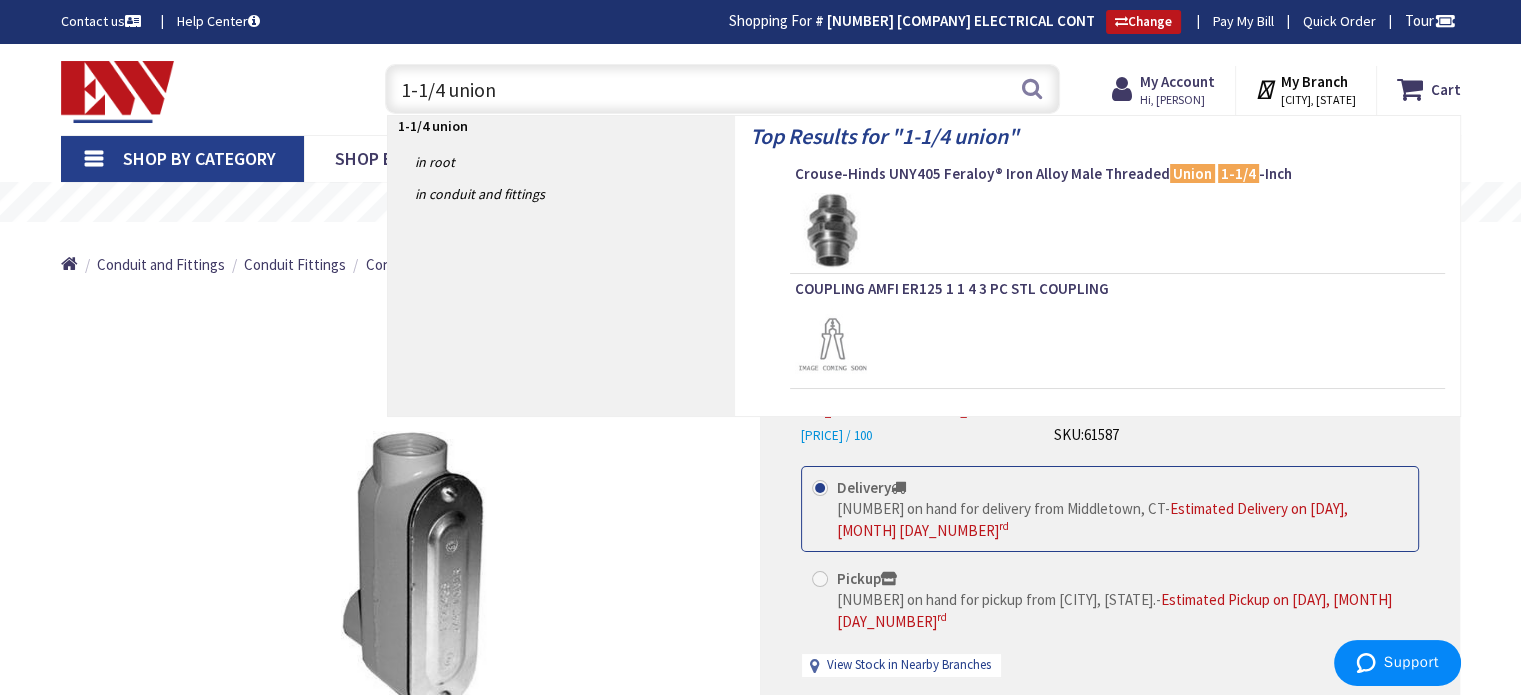 type on "1-1/4 union" 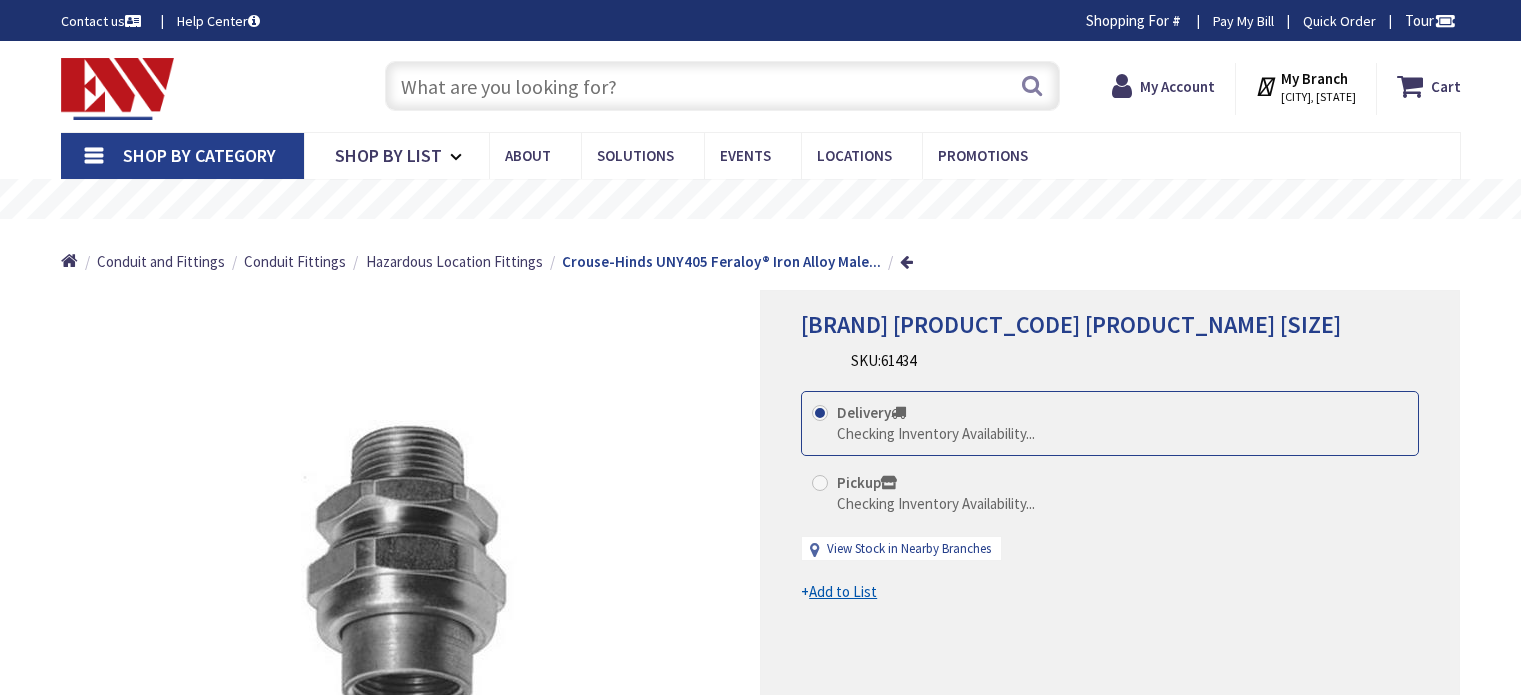 scroll, scrollTop: 0, scrollLeft: 0, axis: both 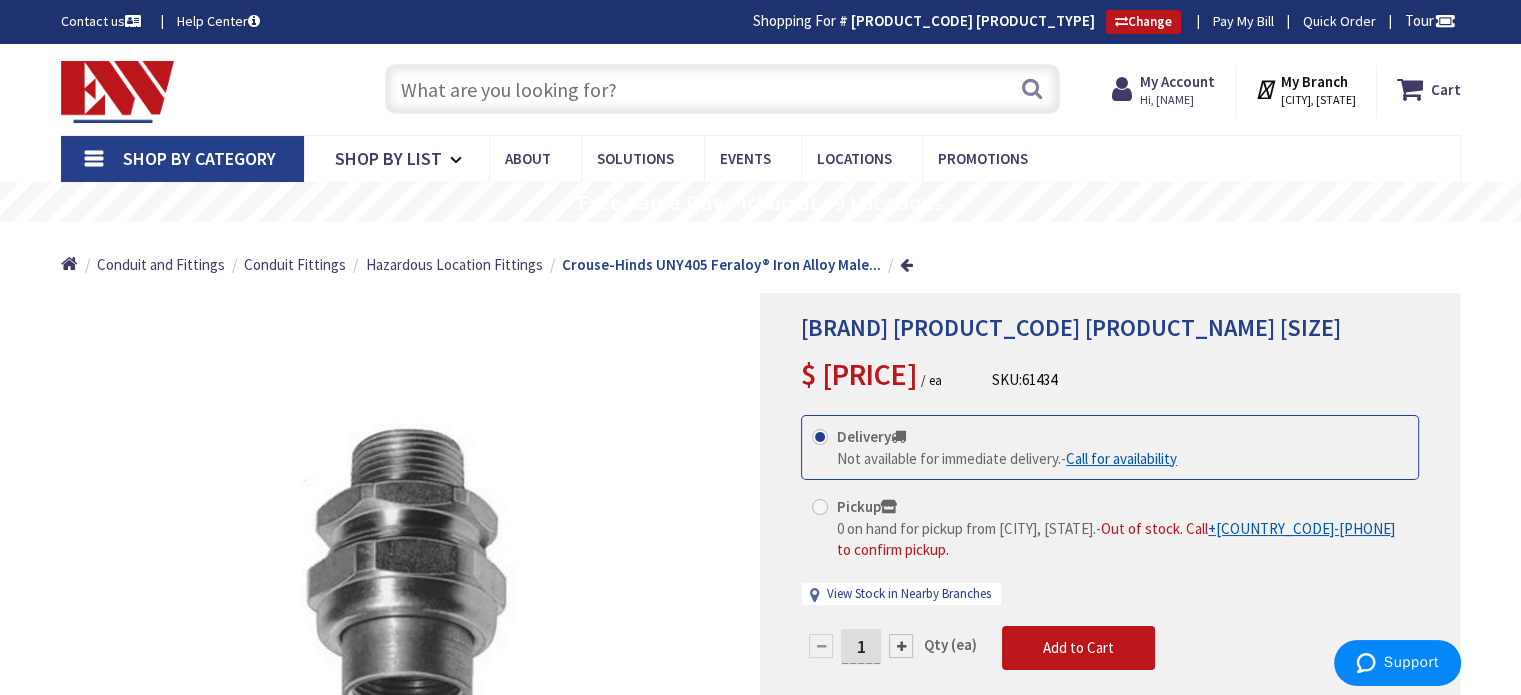 click at bounding box center (722, 89) 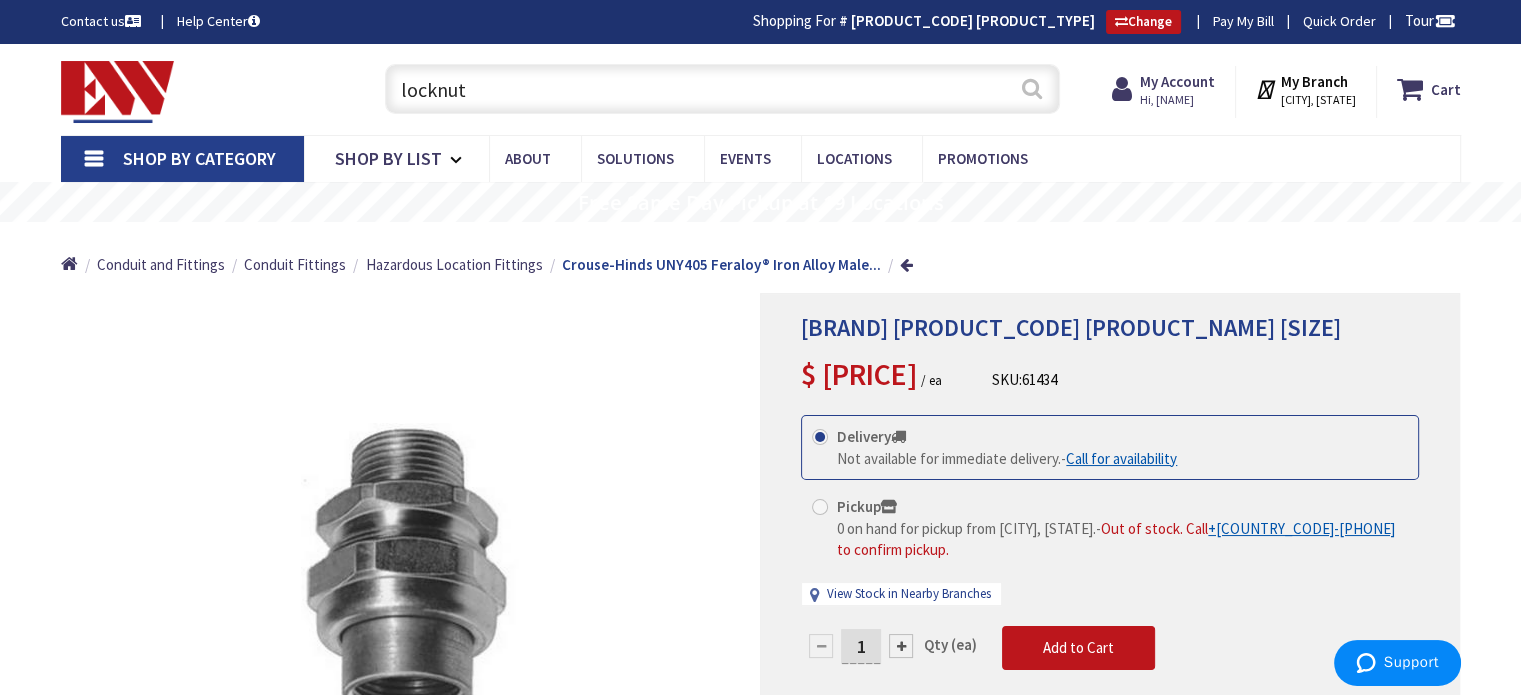 type on "locknut" 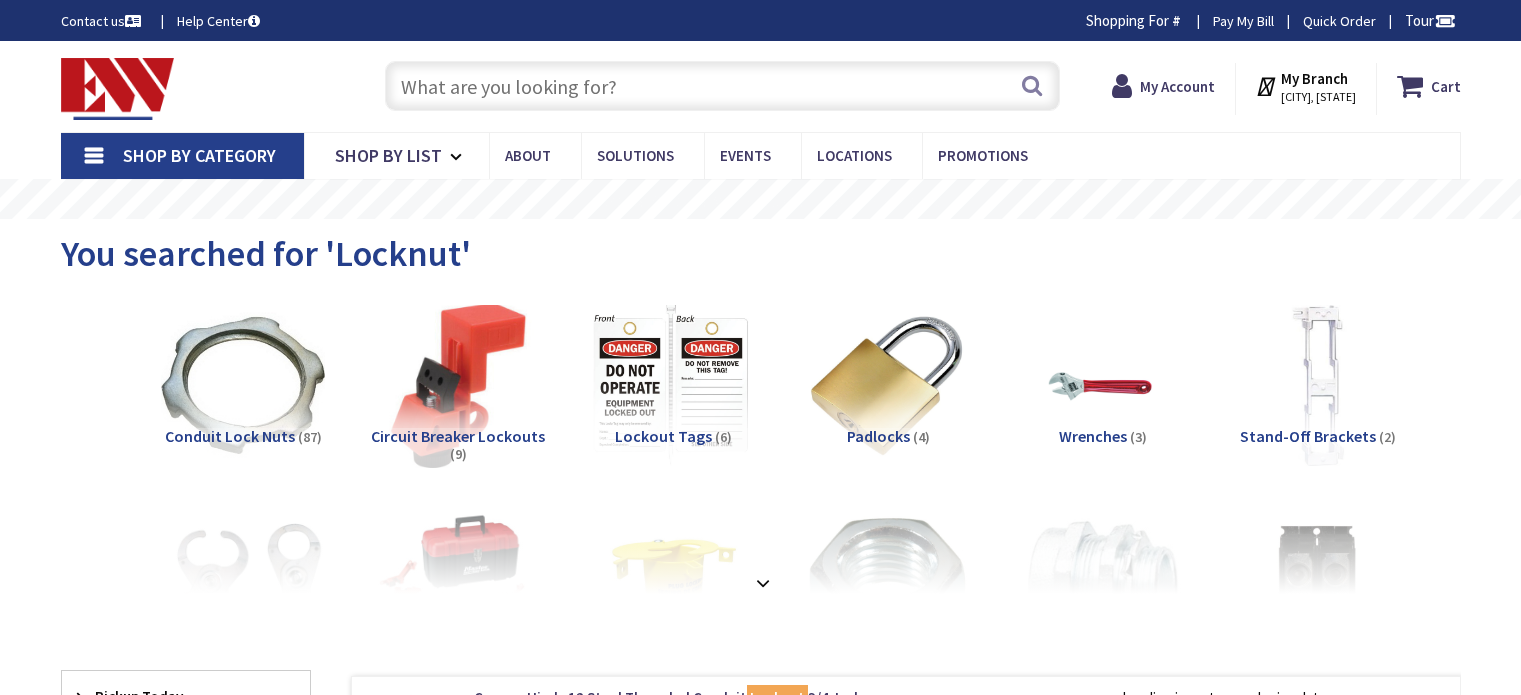scroll, scrollTop: 0, scrollLeft: 0, axis: both 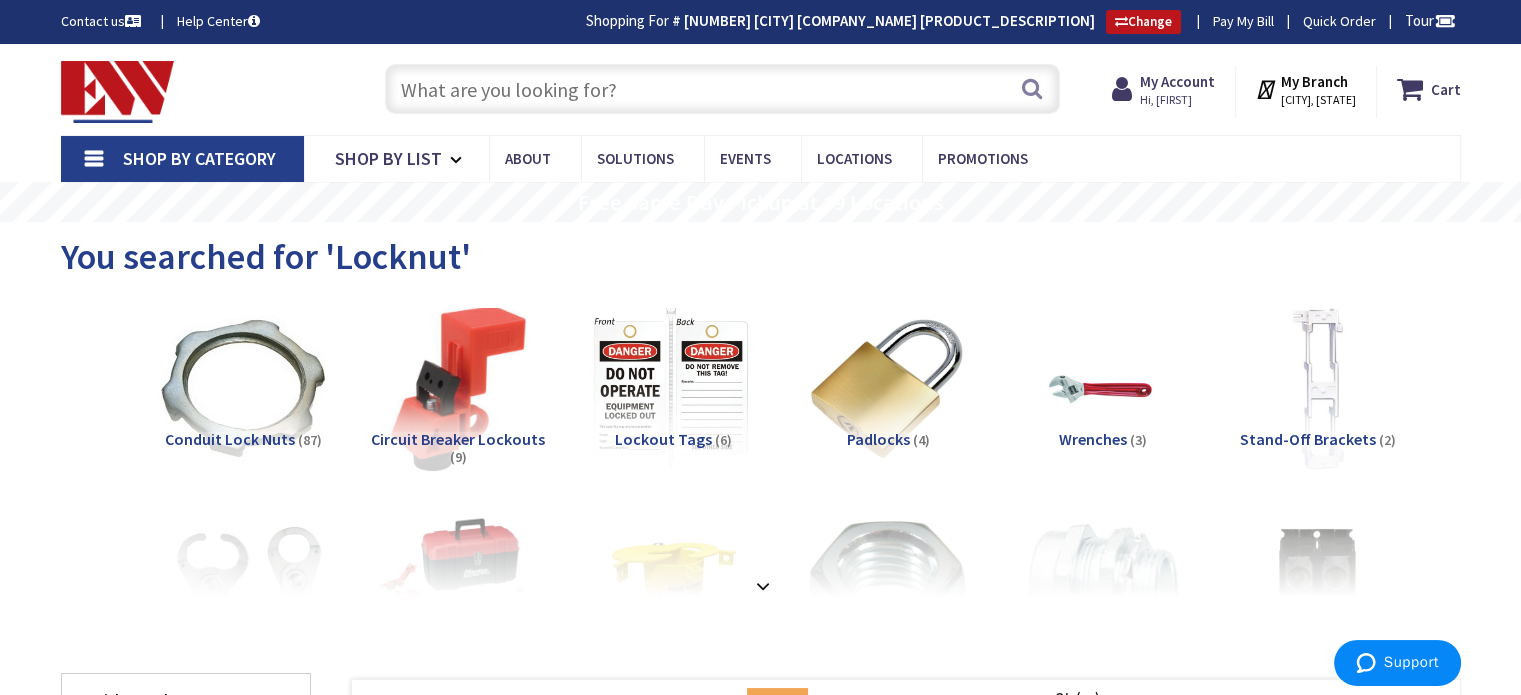 click at bounding box center (722, 89) 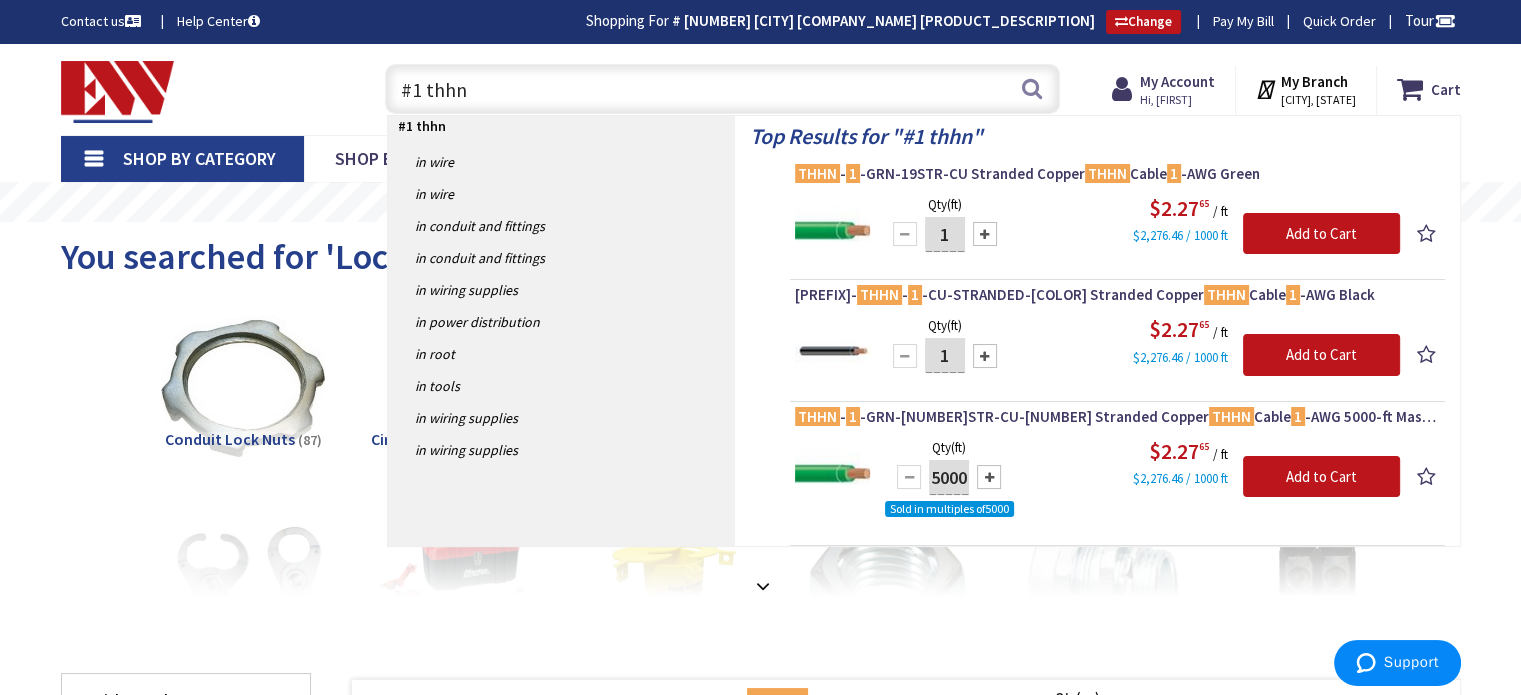click on "#1 thhn" at bounding box center (722, 89) 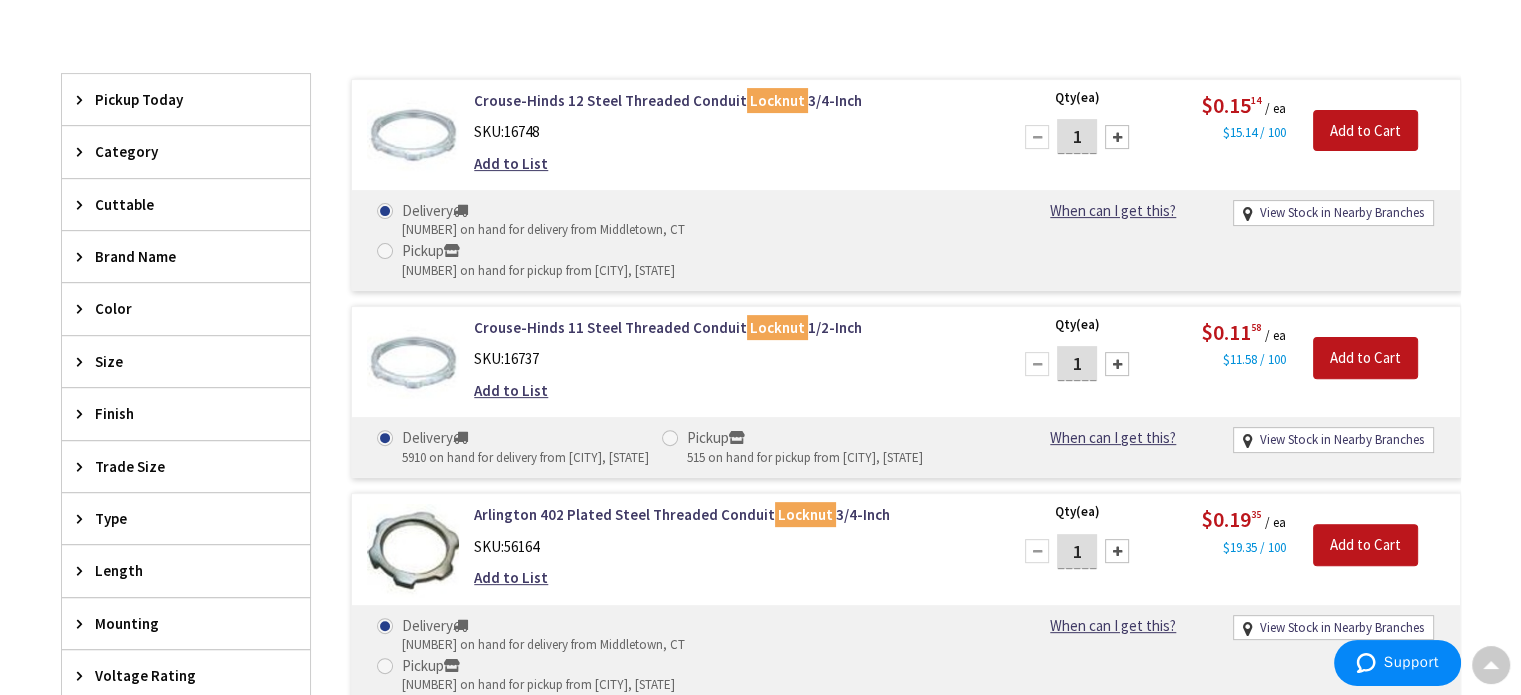 scroll, scrollTop: 500, scrollLeft: 0, axis: vertical 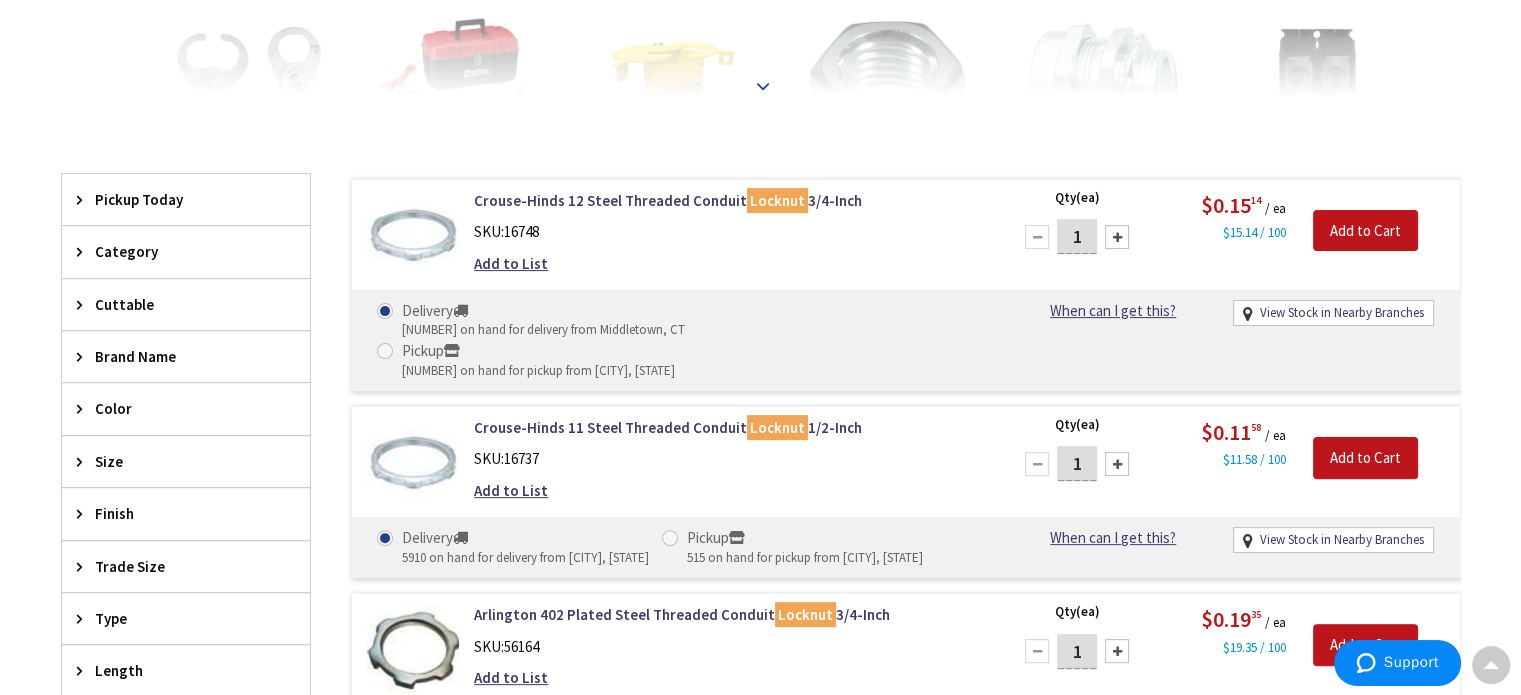 type on "1-1/4" 90" 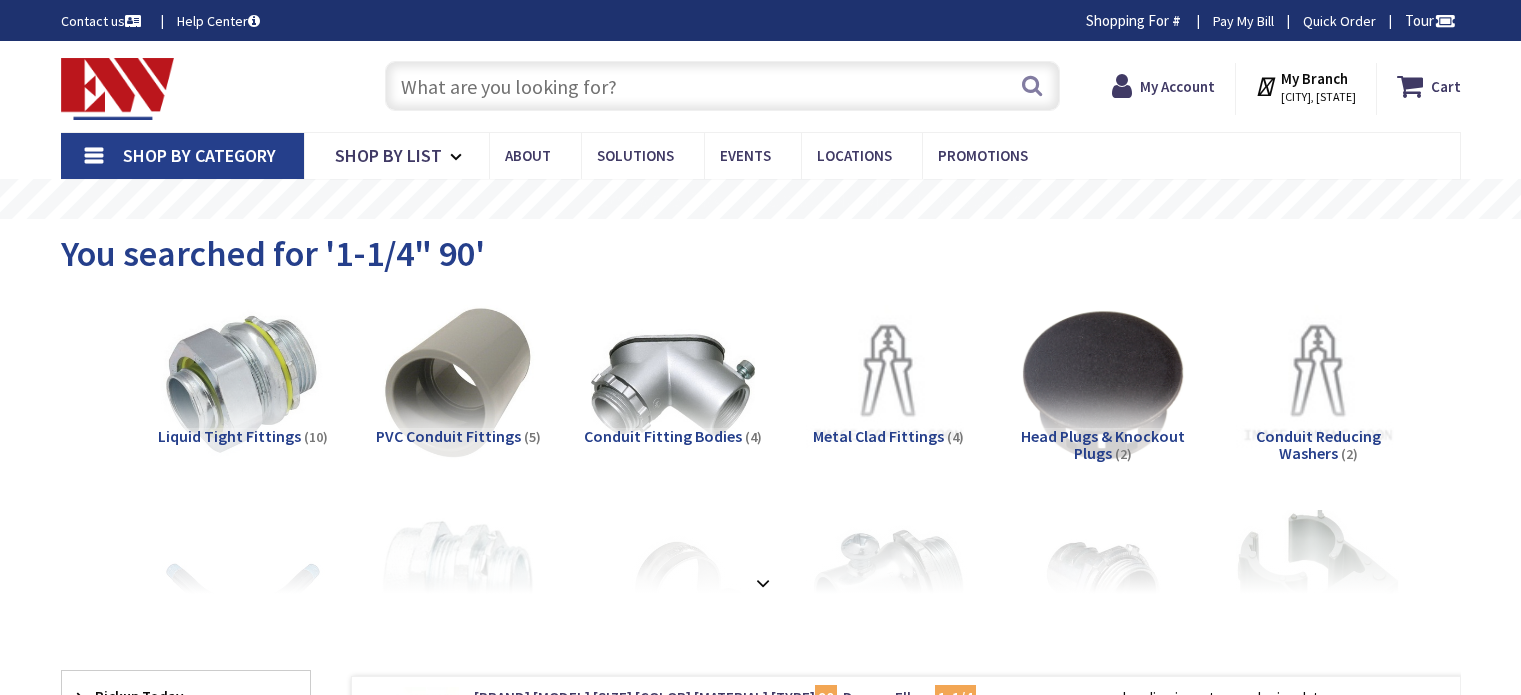 scroll, scrollTop: 0, scrollLeft: 0, axis: both 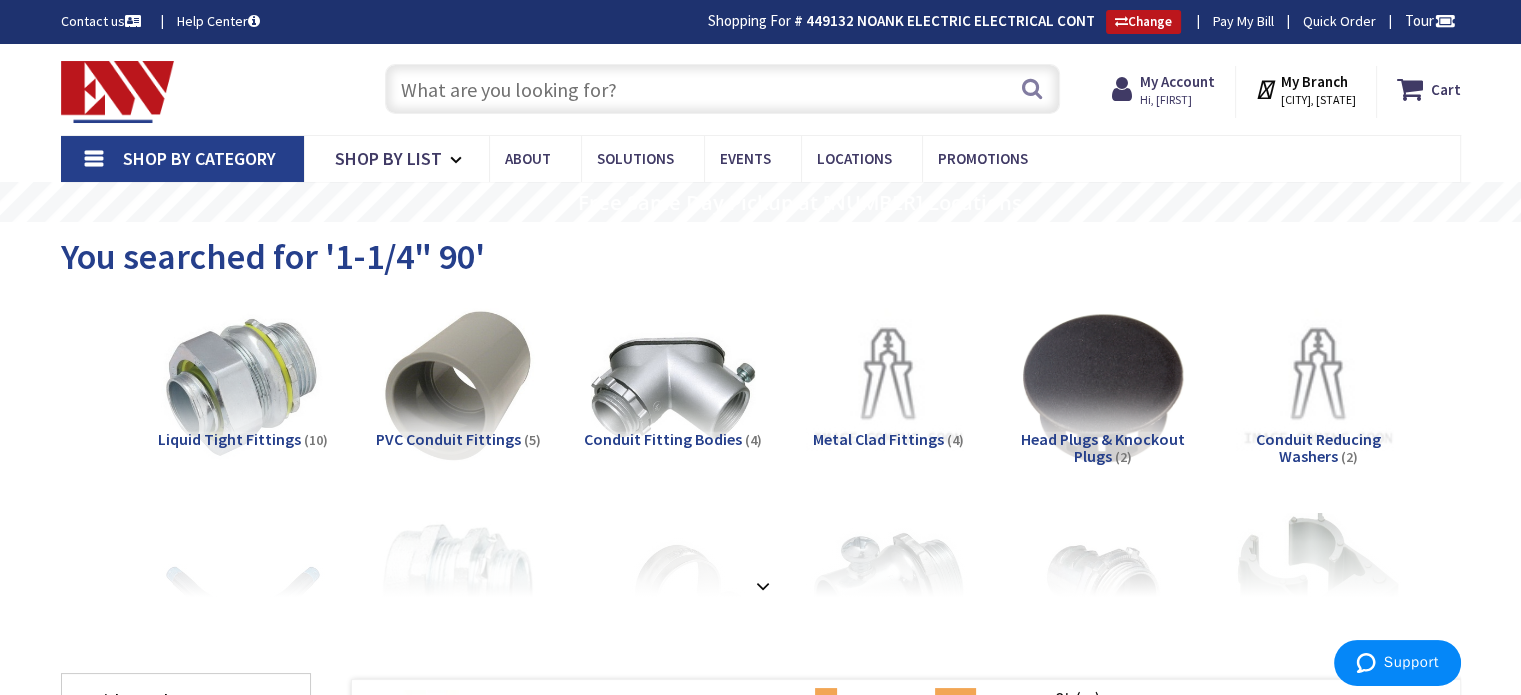 click at bounding box center (722, 89) 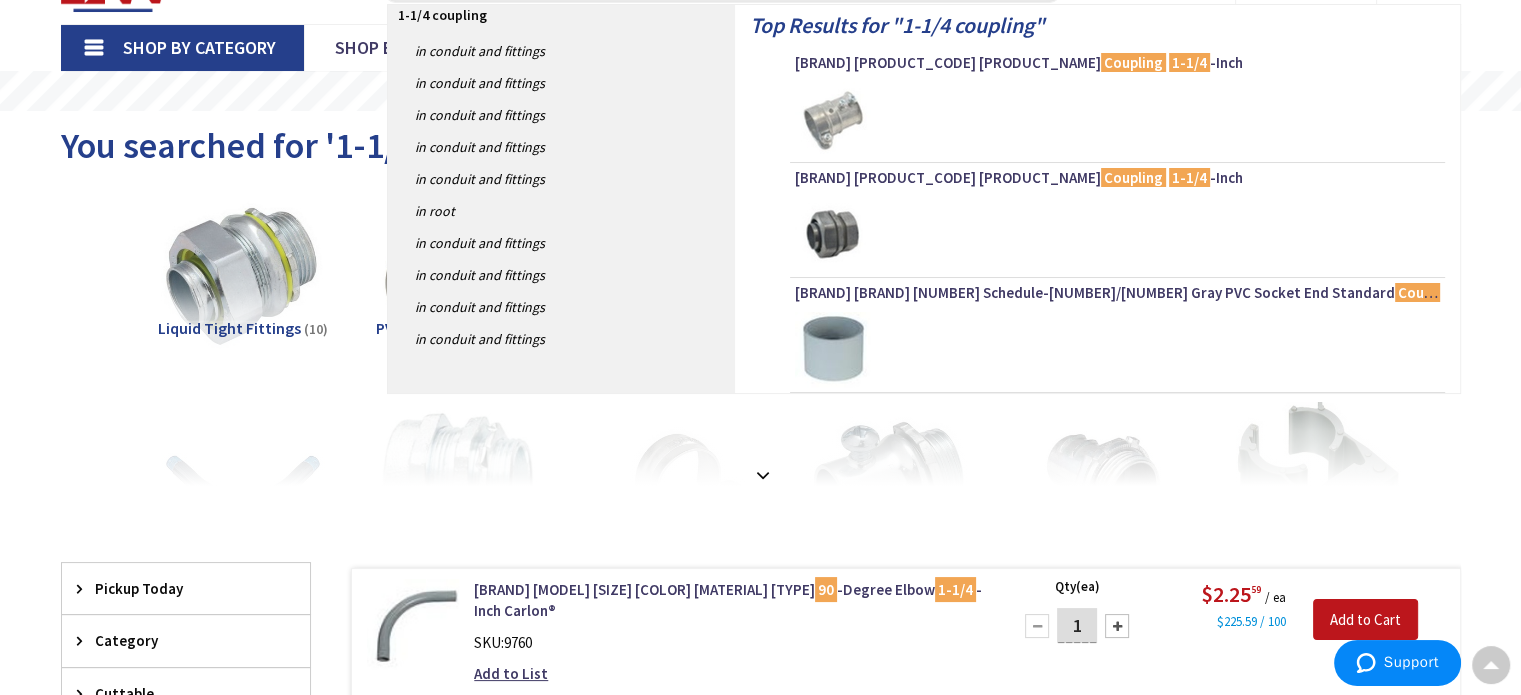 scroll, scrollTop: 0, scrollLeft: 0, axis: both 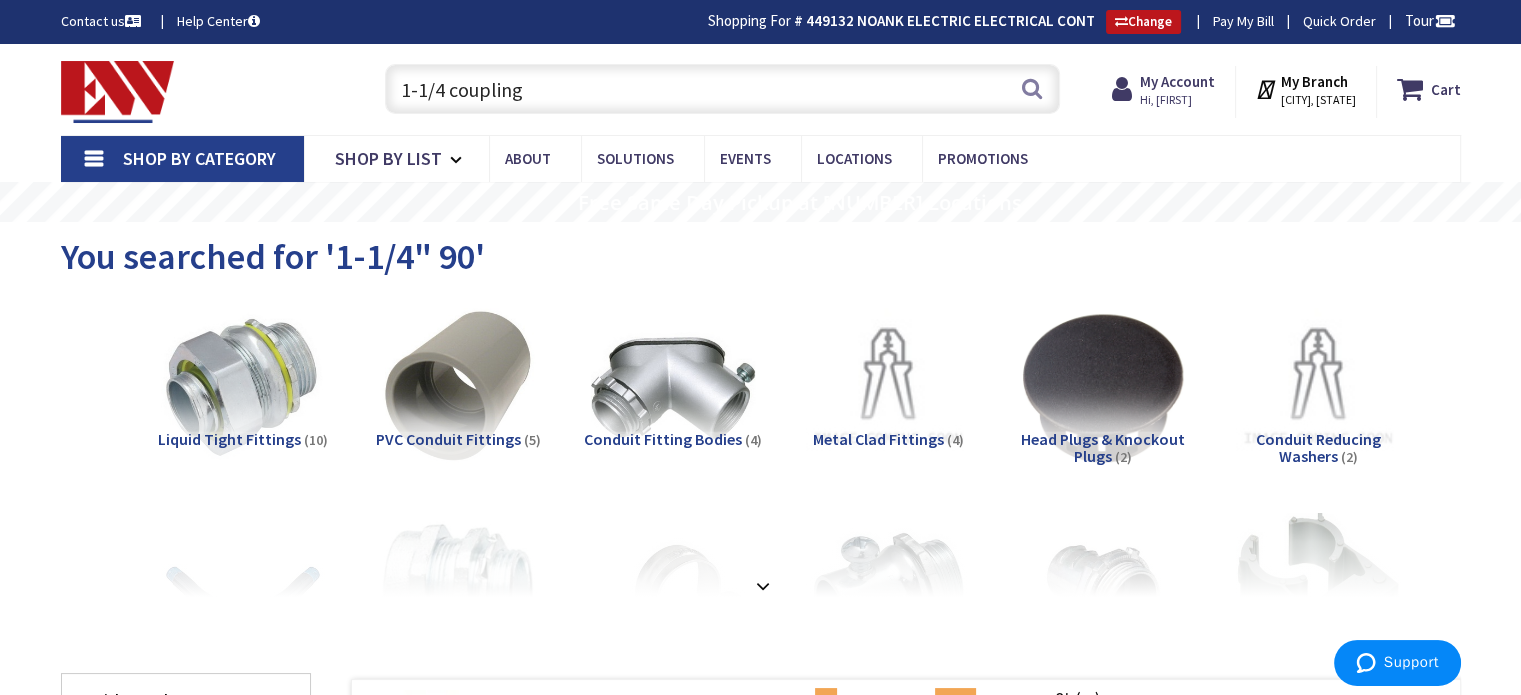 type on "1-1/4 coupling" 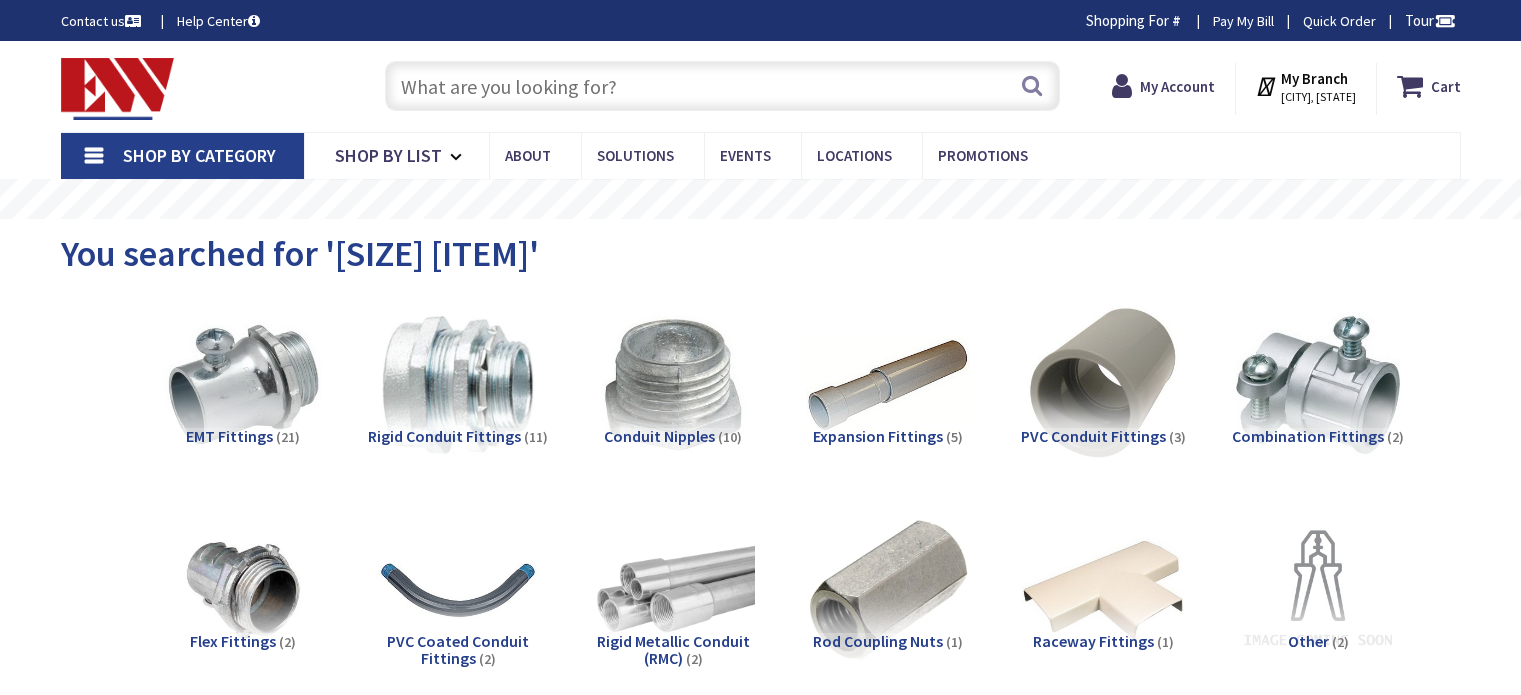 scroll, scrollTop: 0, scrollLeft: 0, axis: both 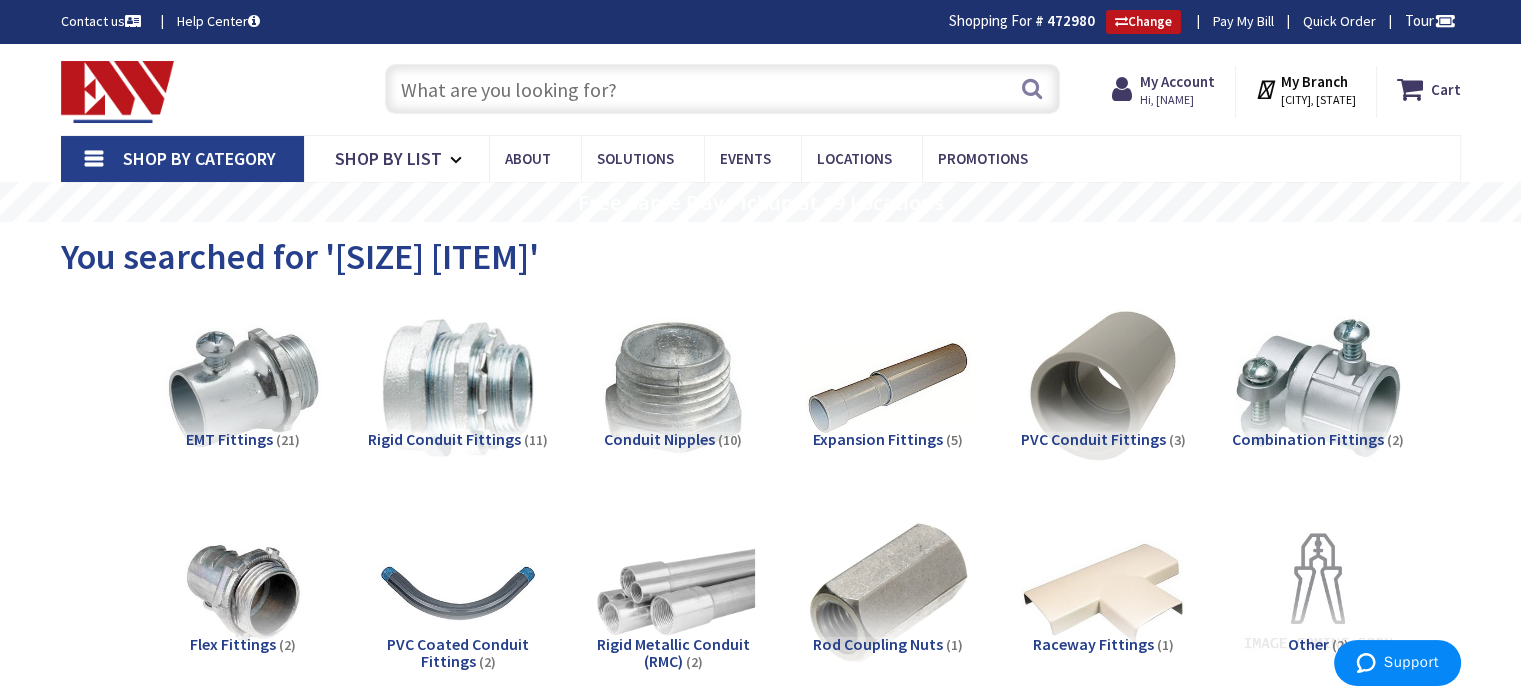 click at bounding box center [722, 89] 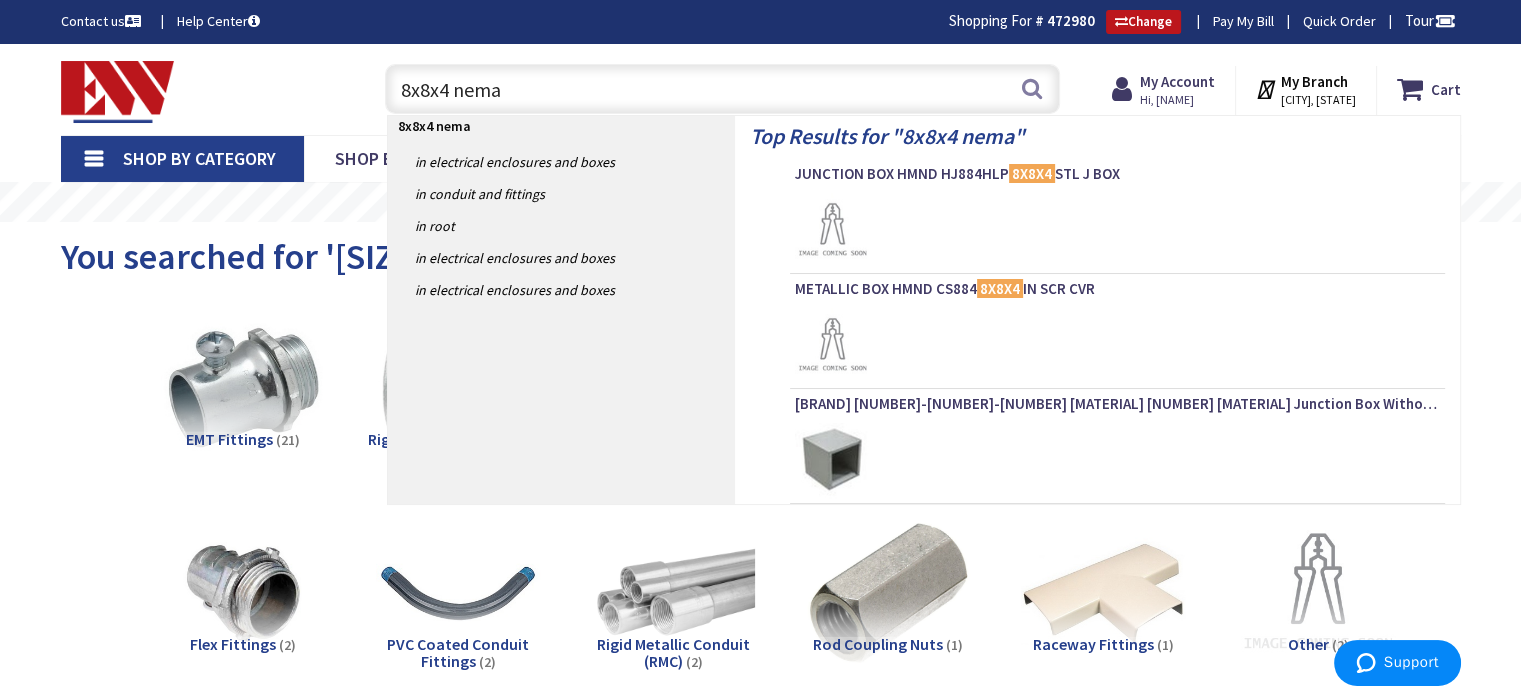 type on "8x8x4 nema 3" 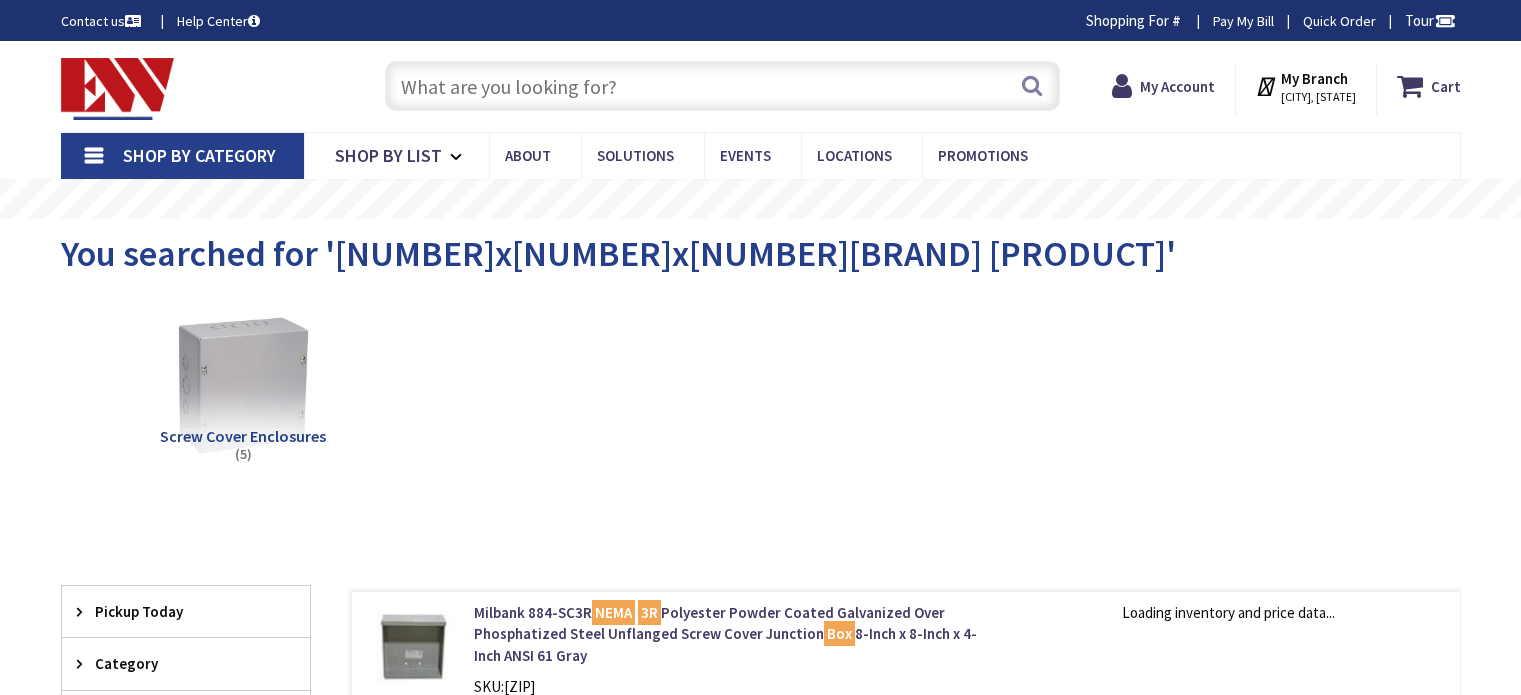 scroll, scrollTop: 0, scrollLeft: 0, axis: both 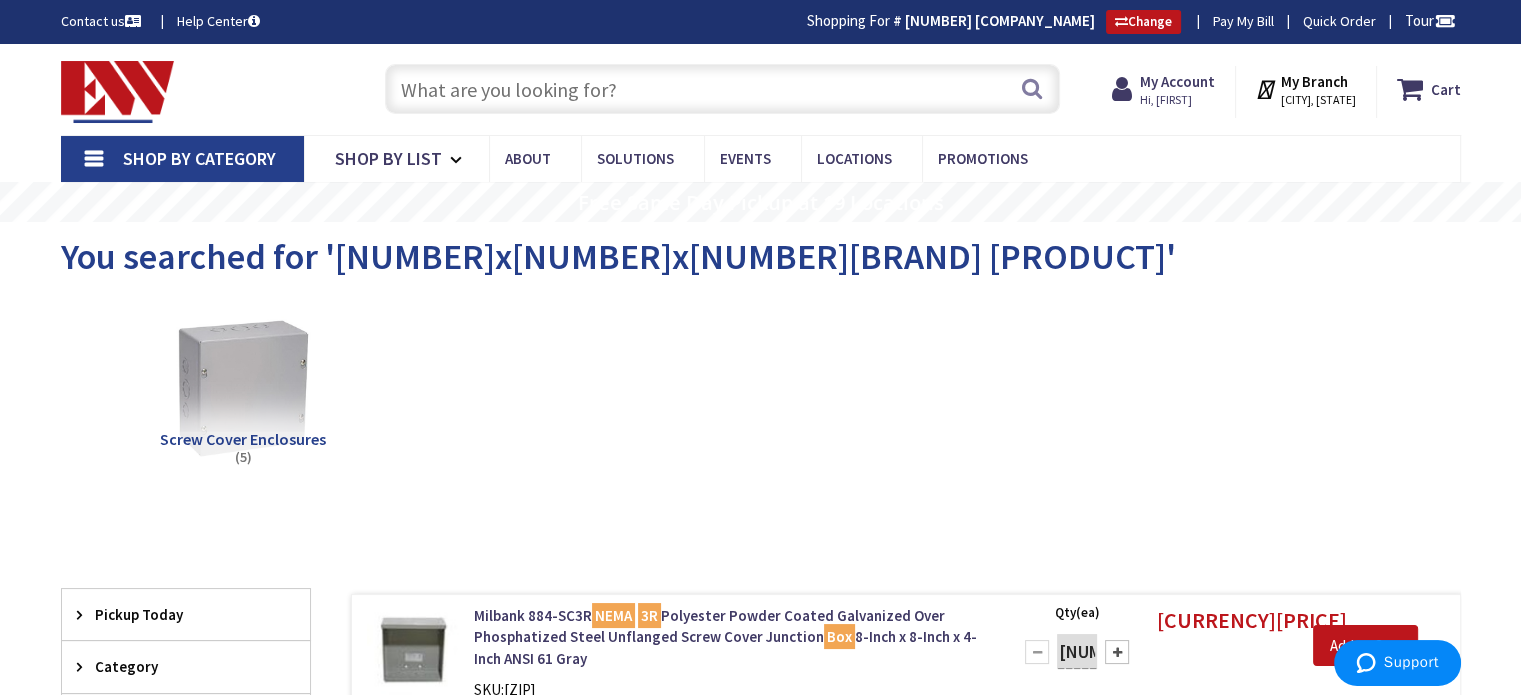 click at bounding box center [722, 89] 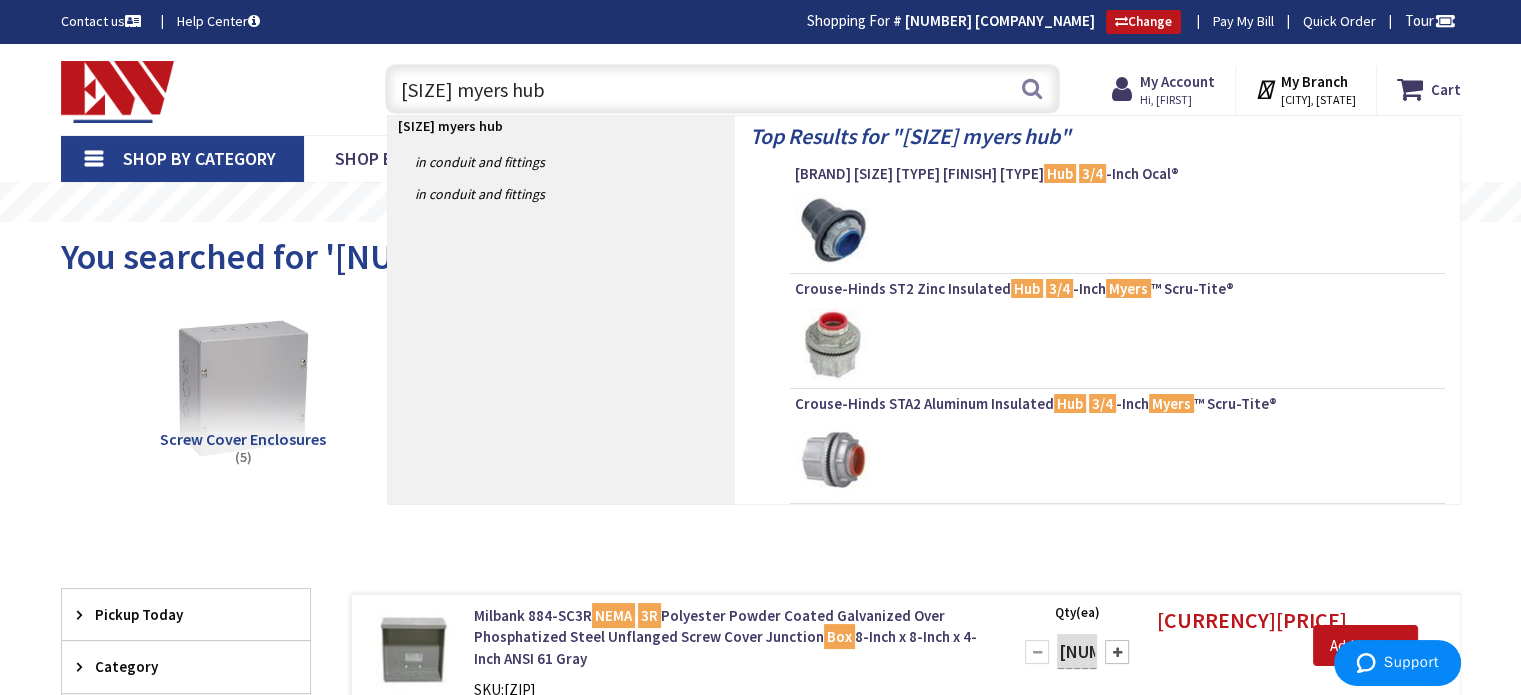 type on "3/4" myers hub" 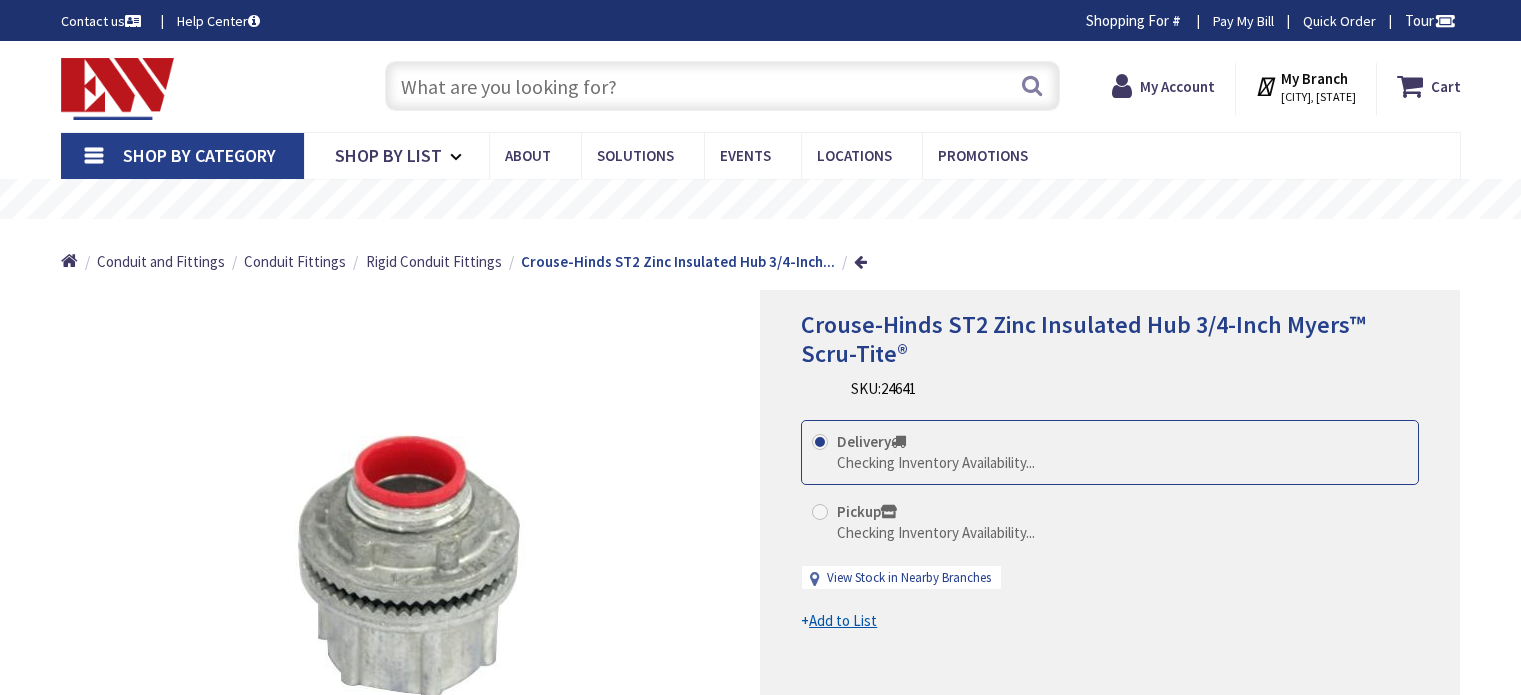 scroll, scrollTop: 0, scrollLeft: 0, axis: both 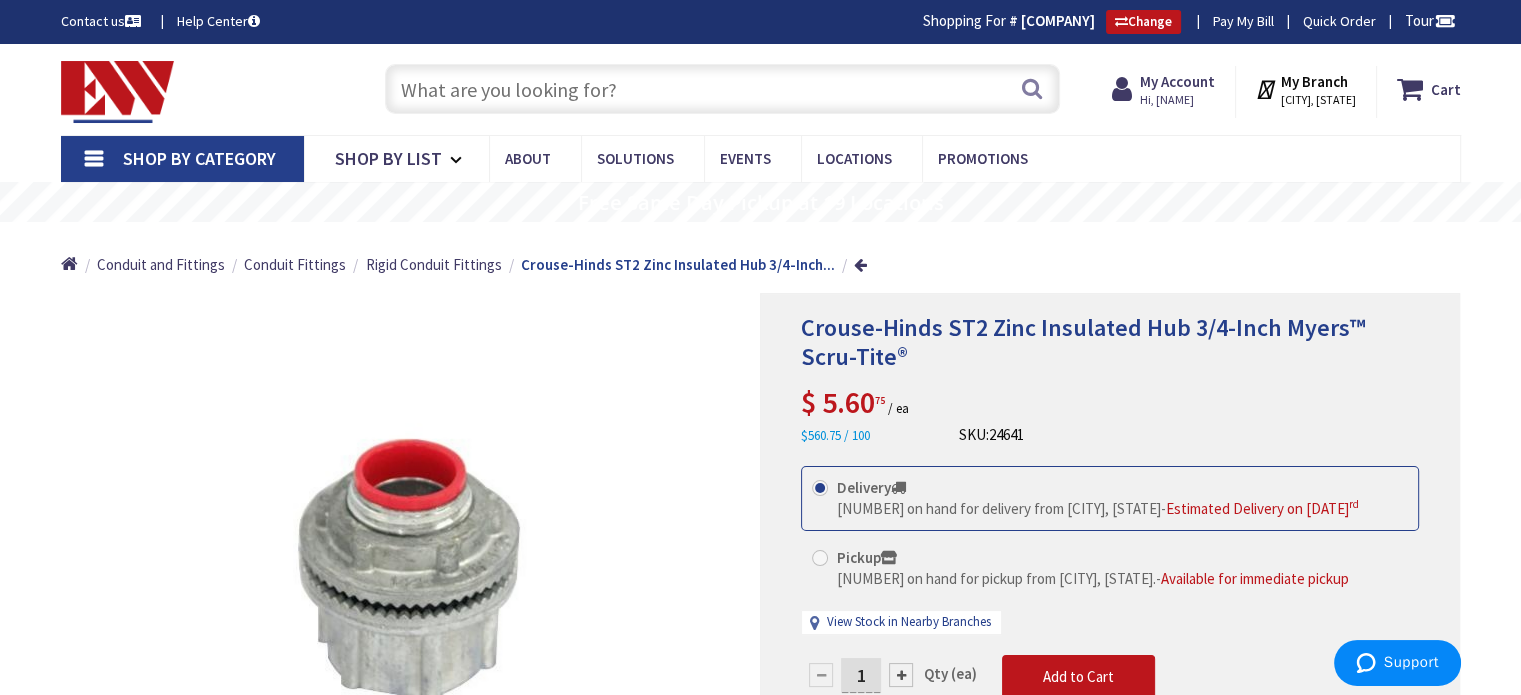 click at bounding box center (722, 89) 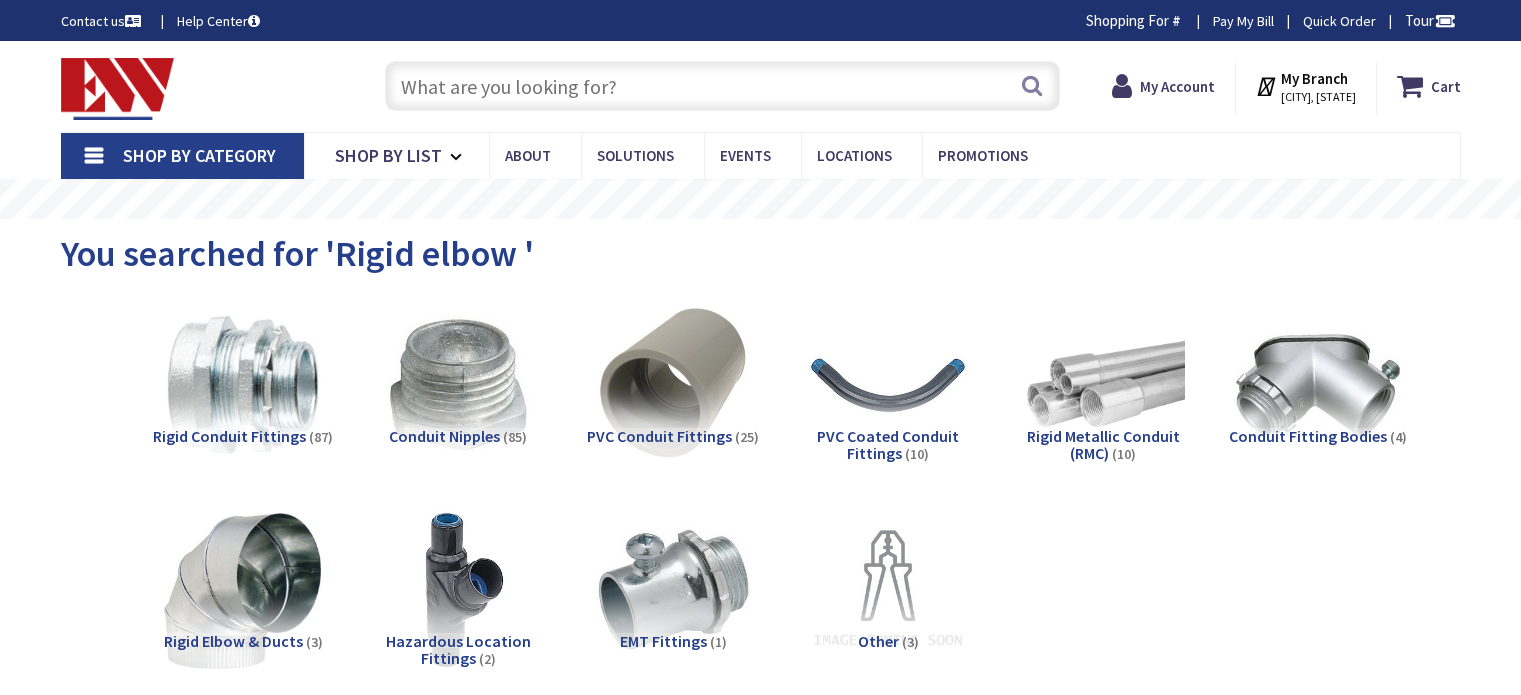 scroll, scrollTop: 0, scrollLeft: 0, axis: both 